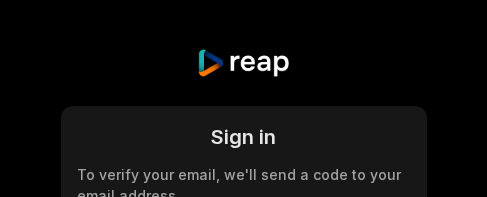 scroll, scrollTop: 0, scrollLeft: 0, axis: both 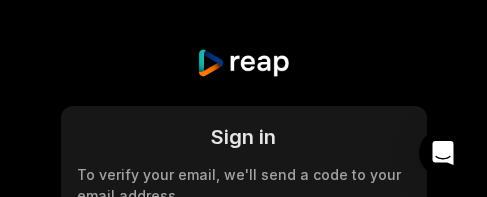 click on "Sign in To verify your email, we'll send a code to your email address. Sign in with Google or Your email Remember me Sign in Not registered?   Create account By signing in, you agree to reap's  Terms of Services  &  Privacy Policy ." at bounding box center (243, 317) 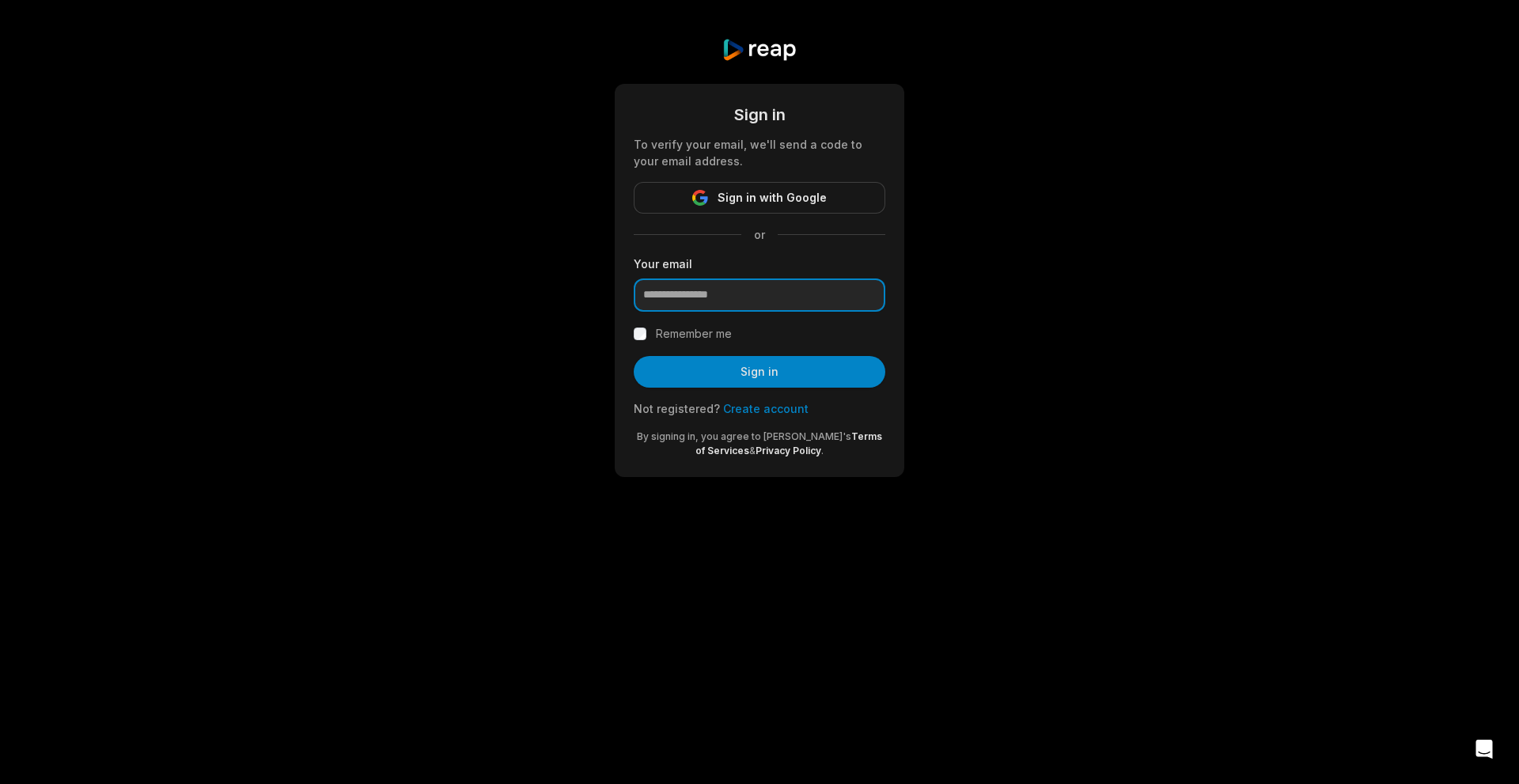 click at bounding box center (760, 295) 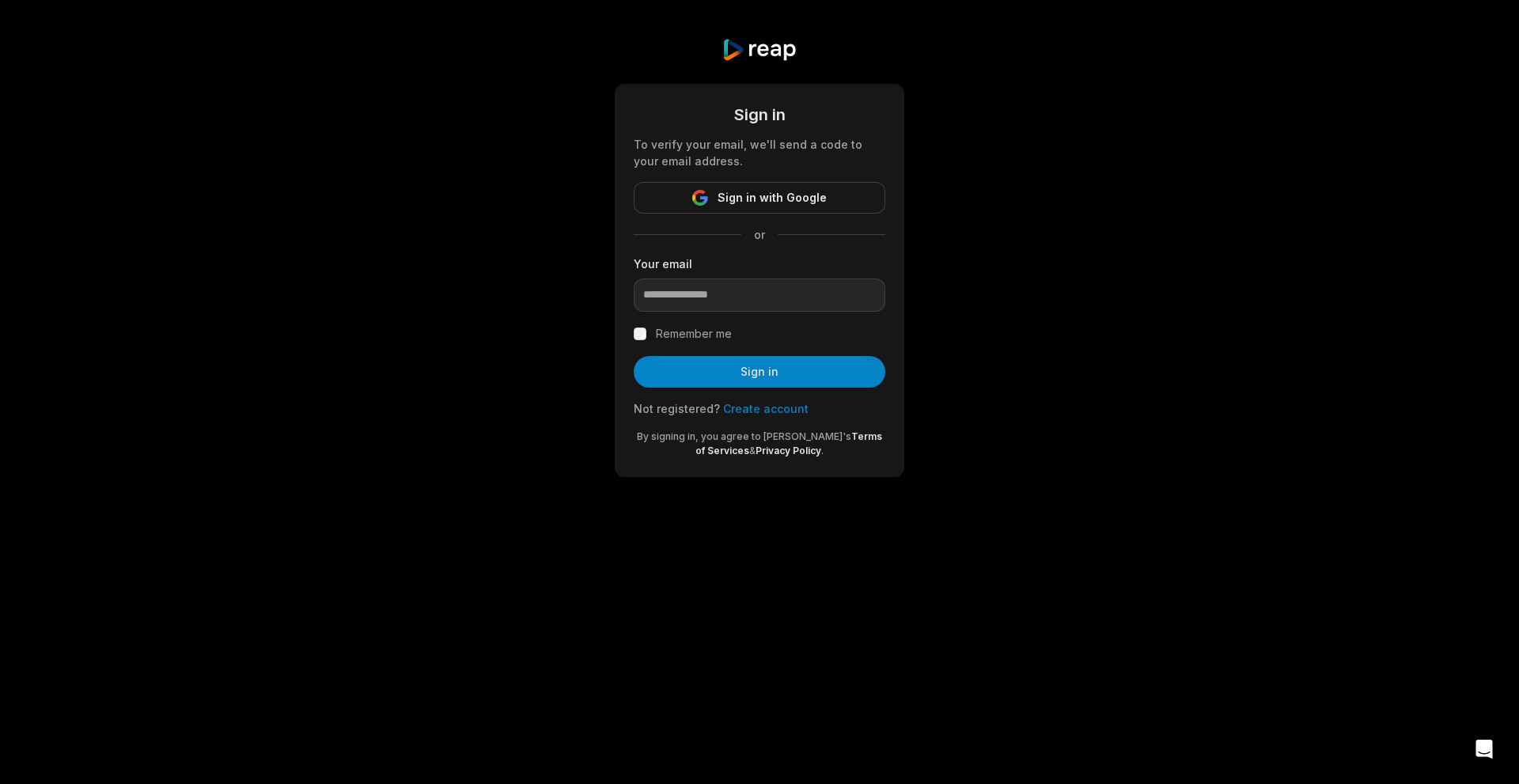 click at bounding box center (760, 295) 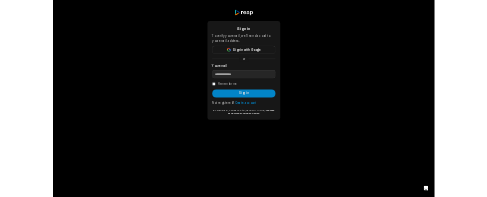 scroll, scrollTop: 0, scrollLeft: 0, axis: both 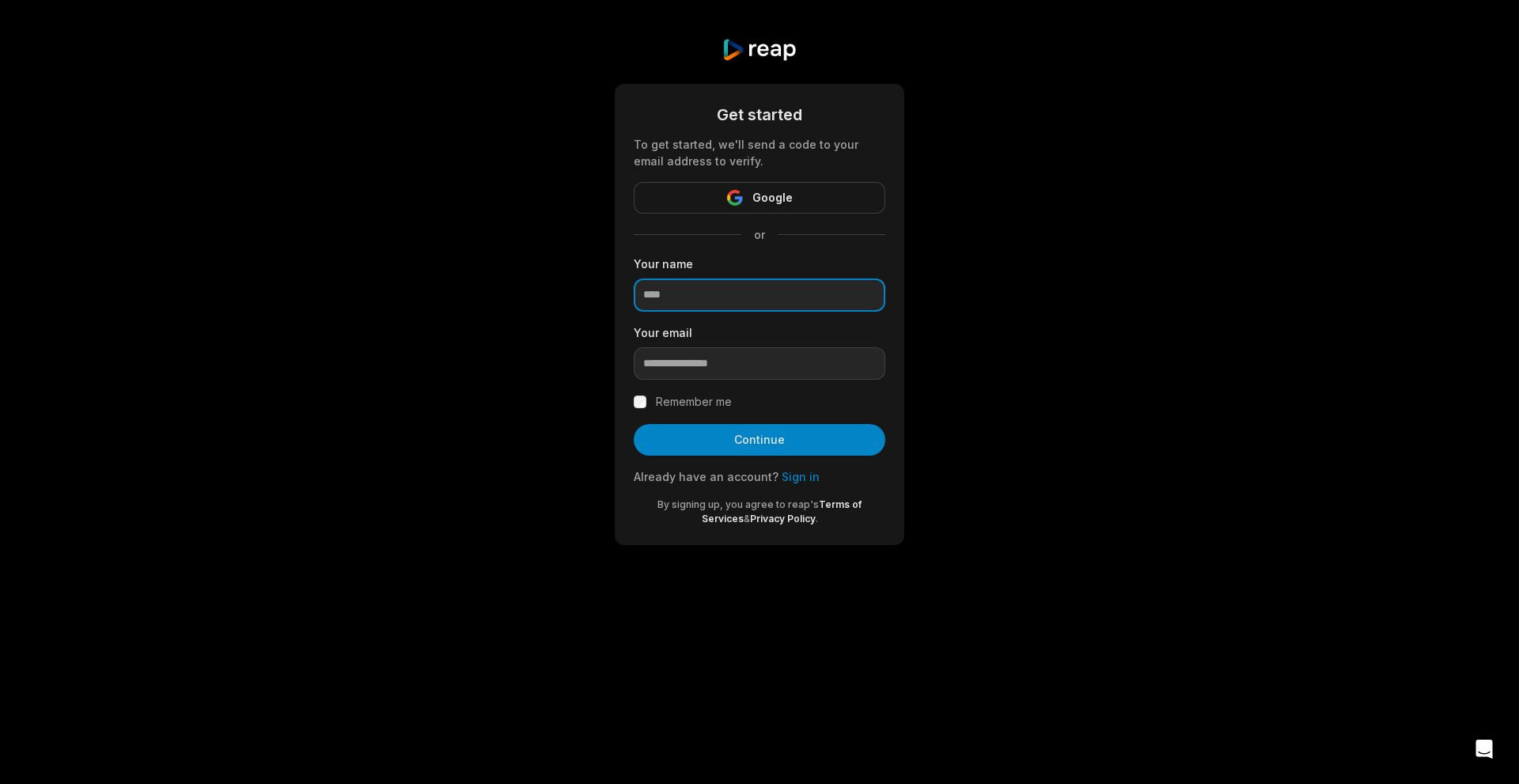 drag, startPoint x: 0, startPoint y: 0, endPoint x: 735, endPoint y: 292, distance: 790.8786 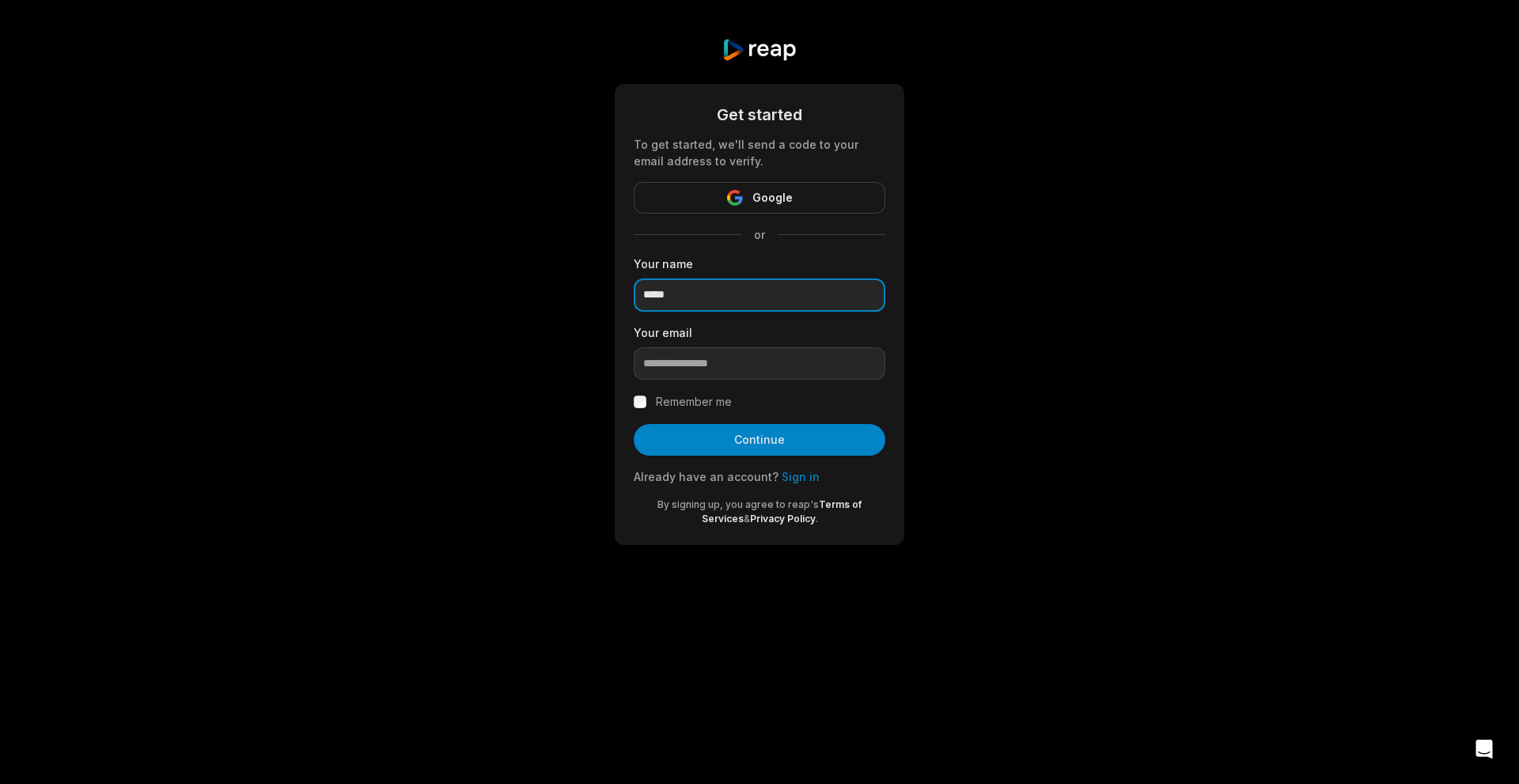 type on "*****" 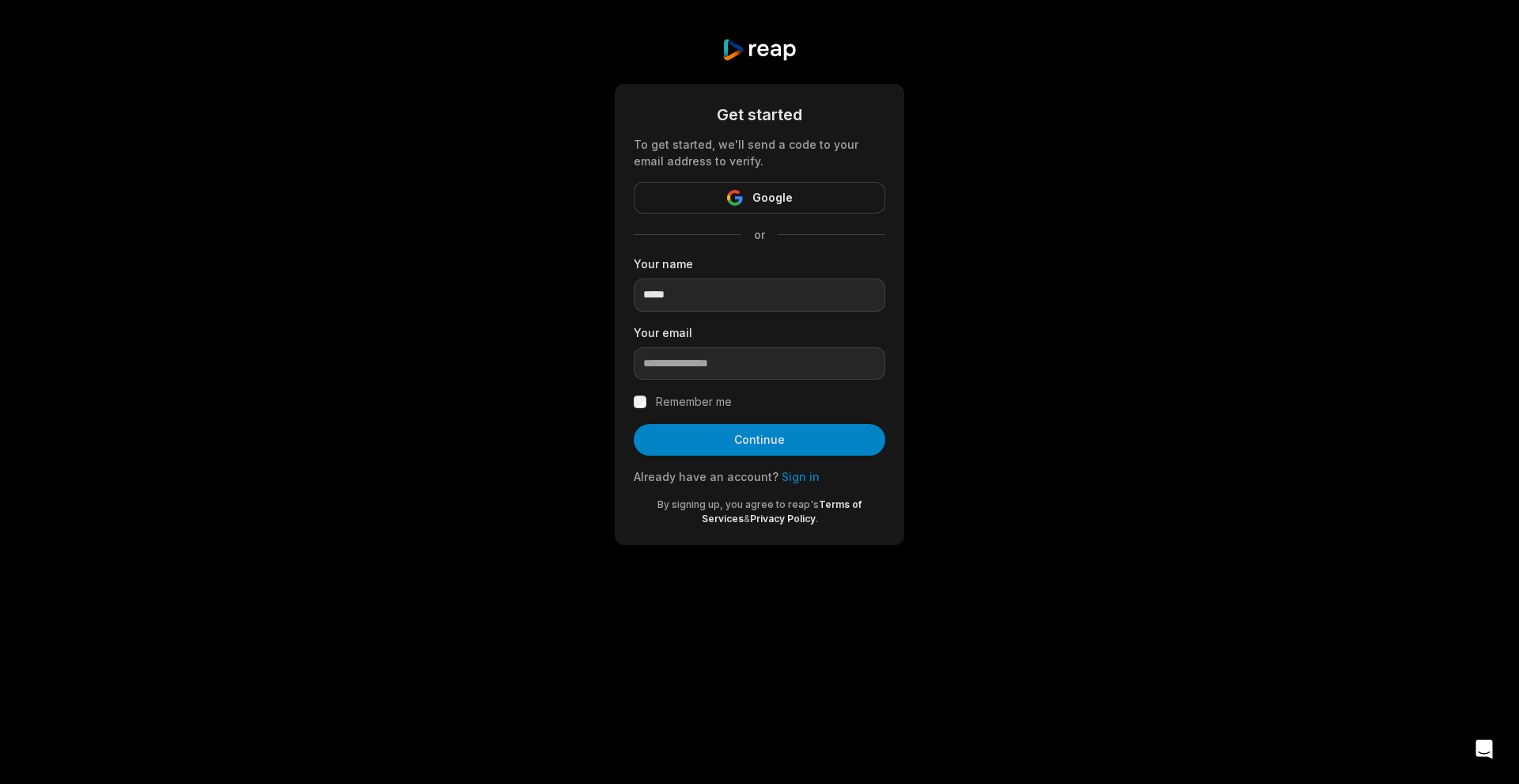 click on "Get started To get started, we'll send a code to your email address to verify. Google or Your name ***** Your email Remember me Continue Already have an account?   Sign in By signing up, you agree to reap's  Terms of Services  &  Privacy Policy ." at bounding box center (760, 314) 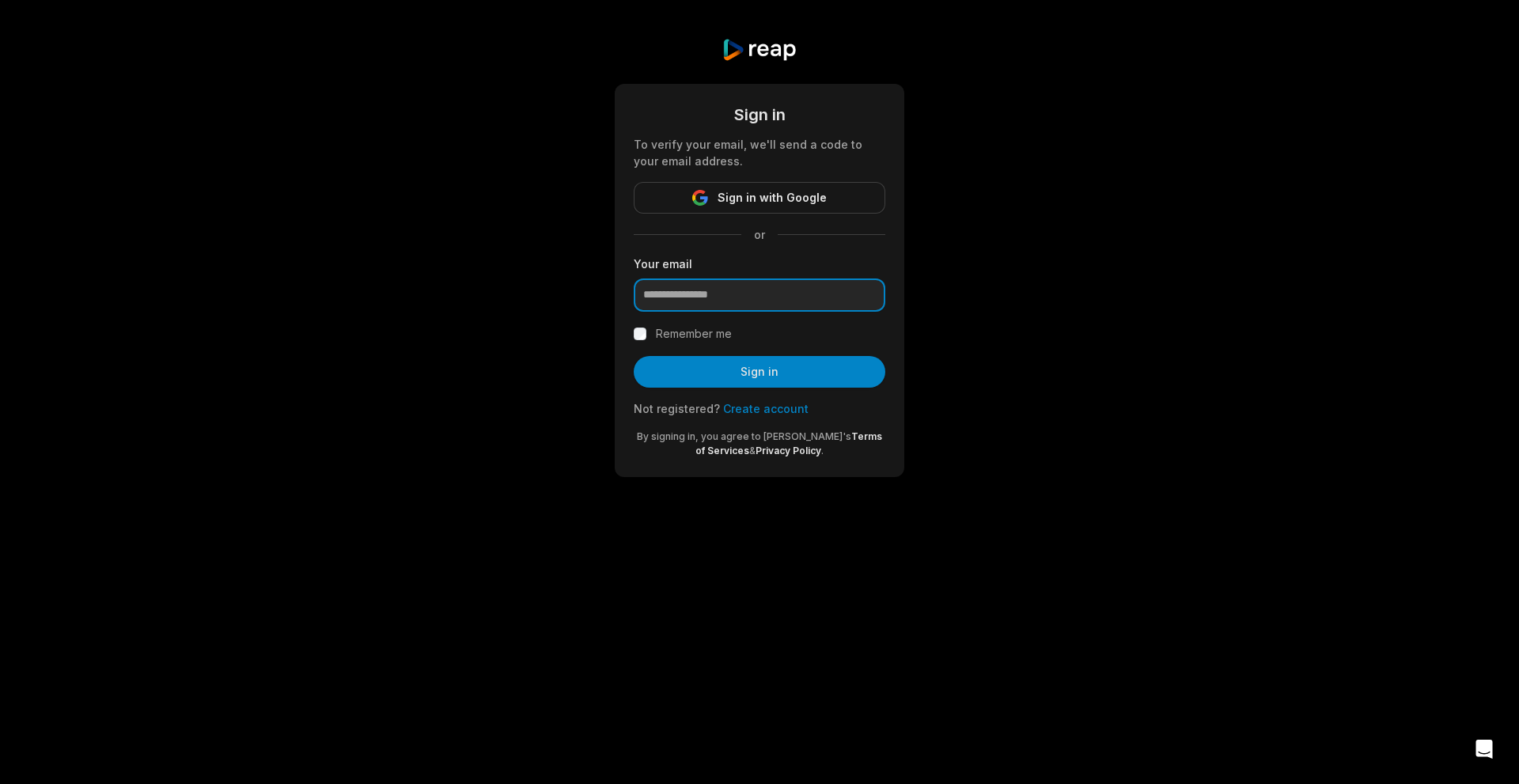 click at bounding box center [760, 295] 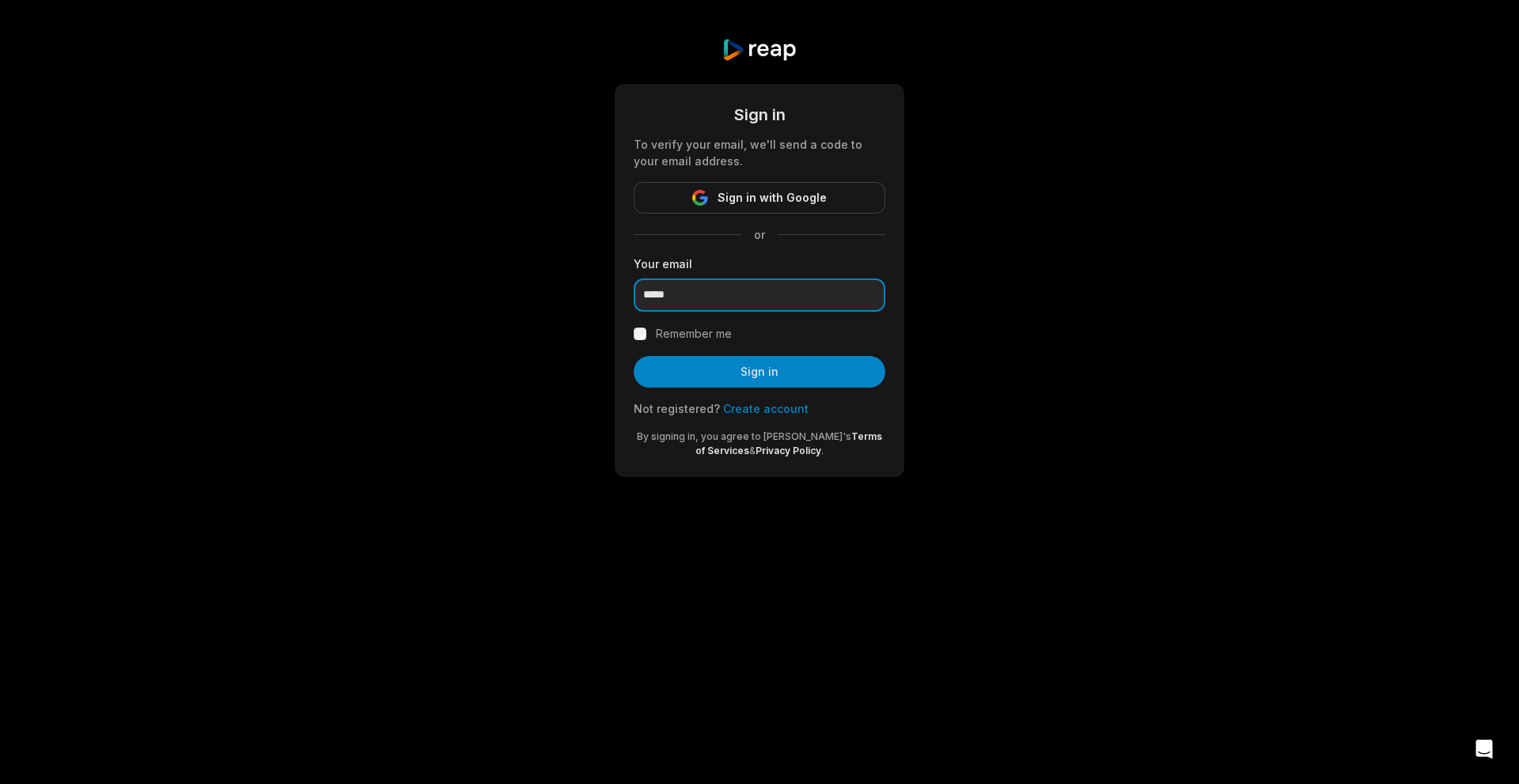 type on "**********" 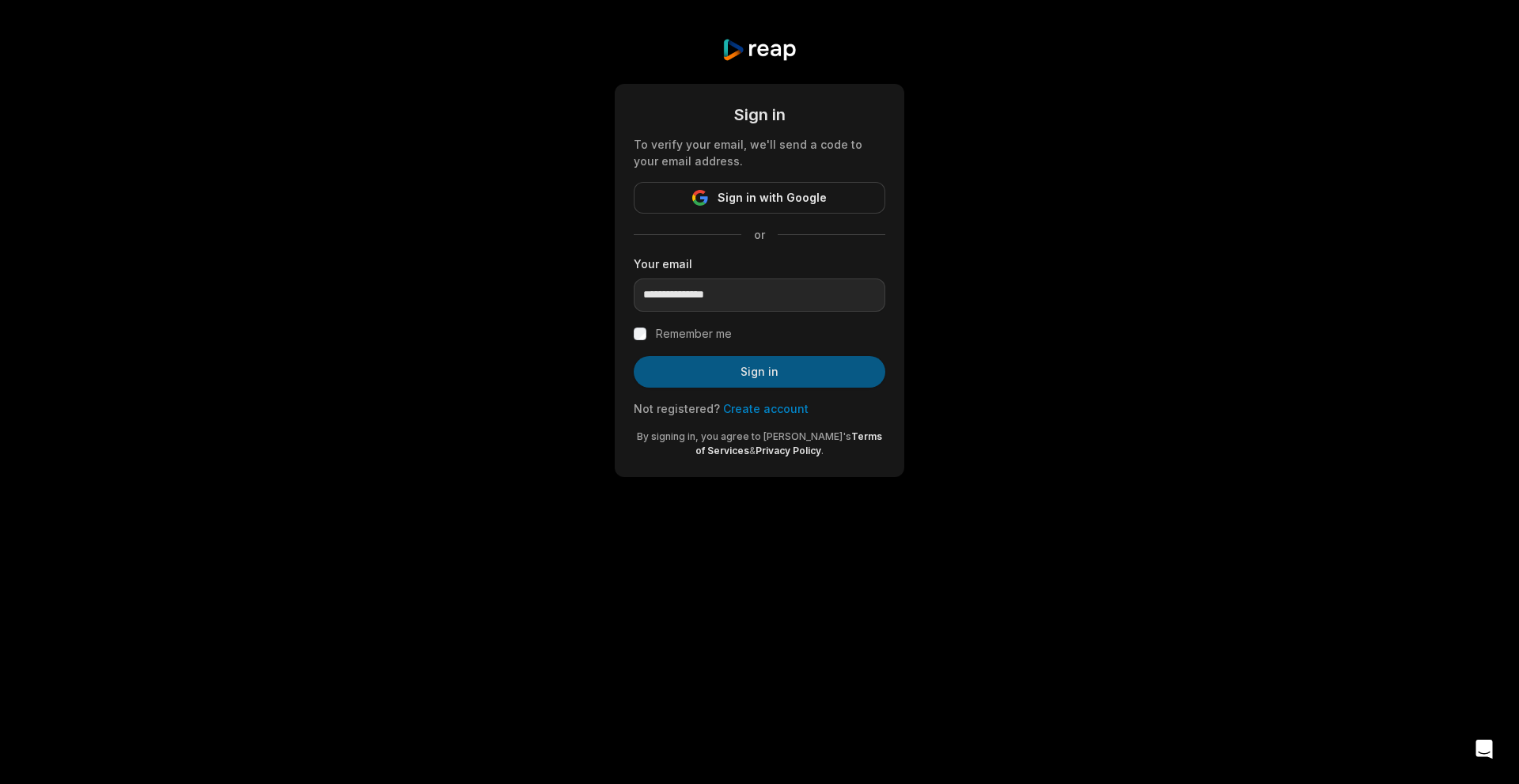 click on "Sign in" at bounding box center [760, 372] 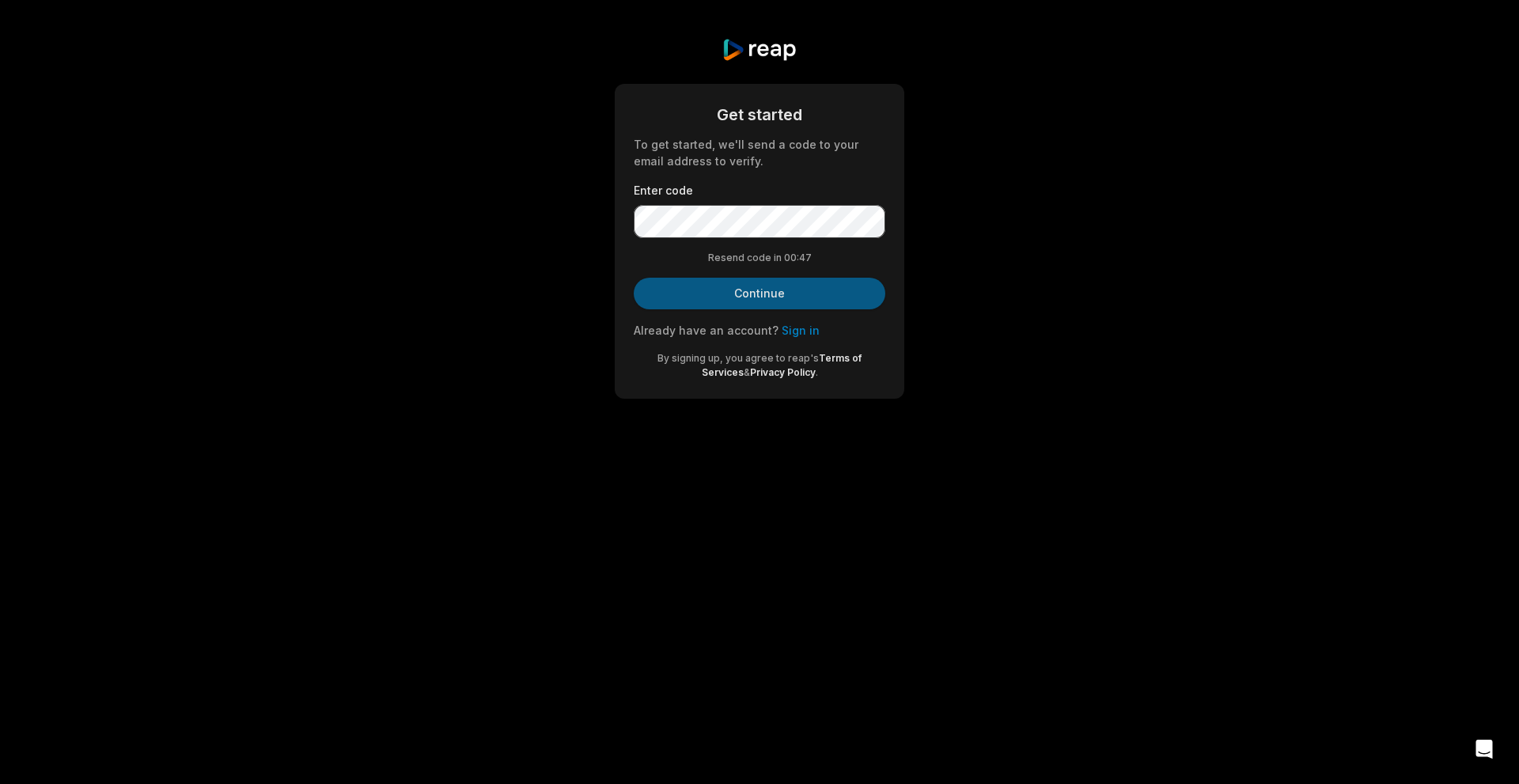 click on "Continue" at bounding box center [760, 294] 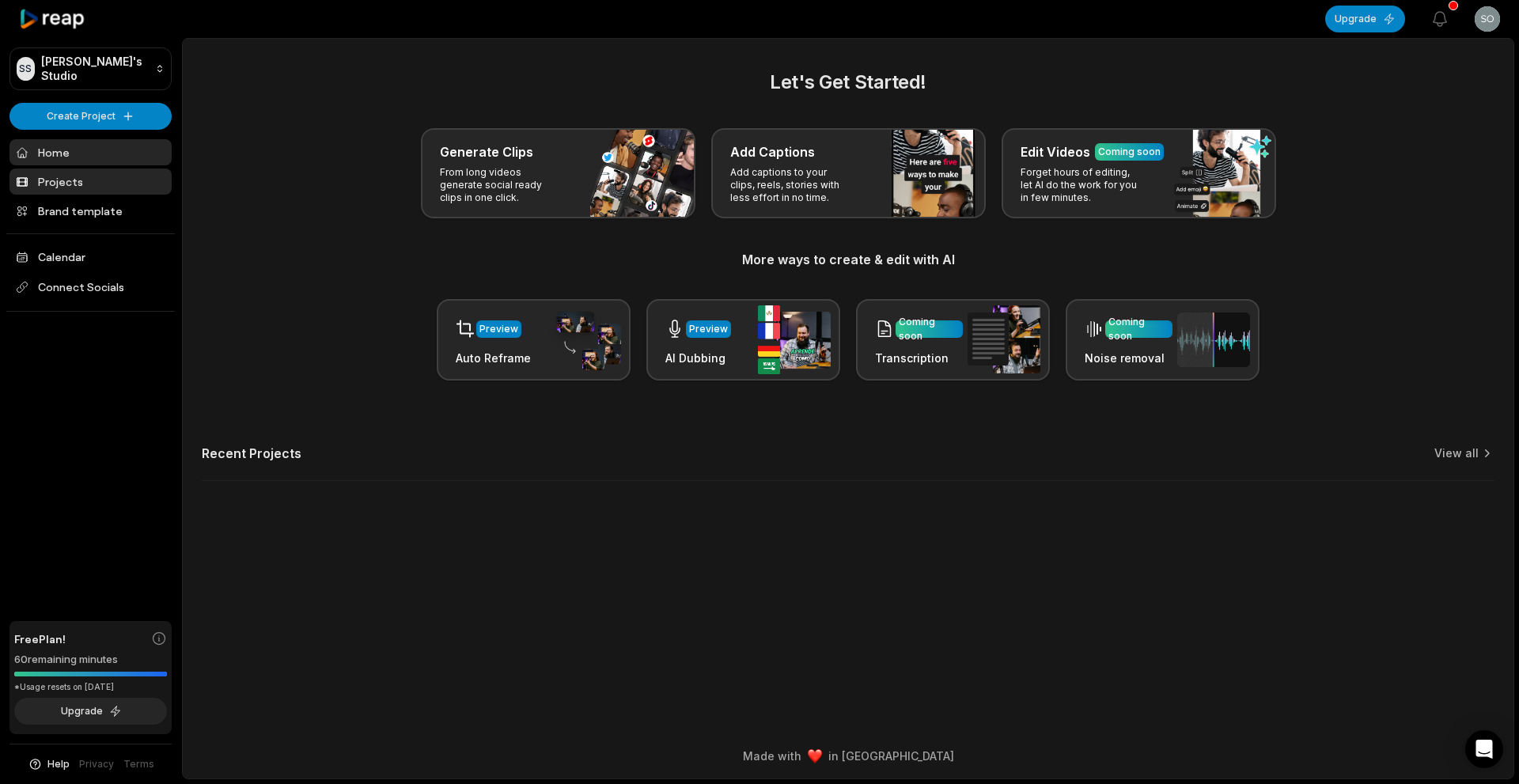 click on "Projects" at bounding box center [90, 181] 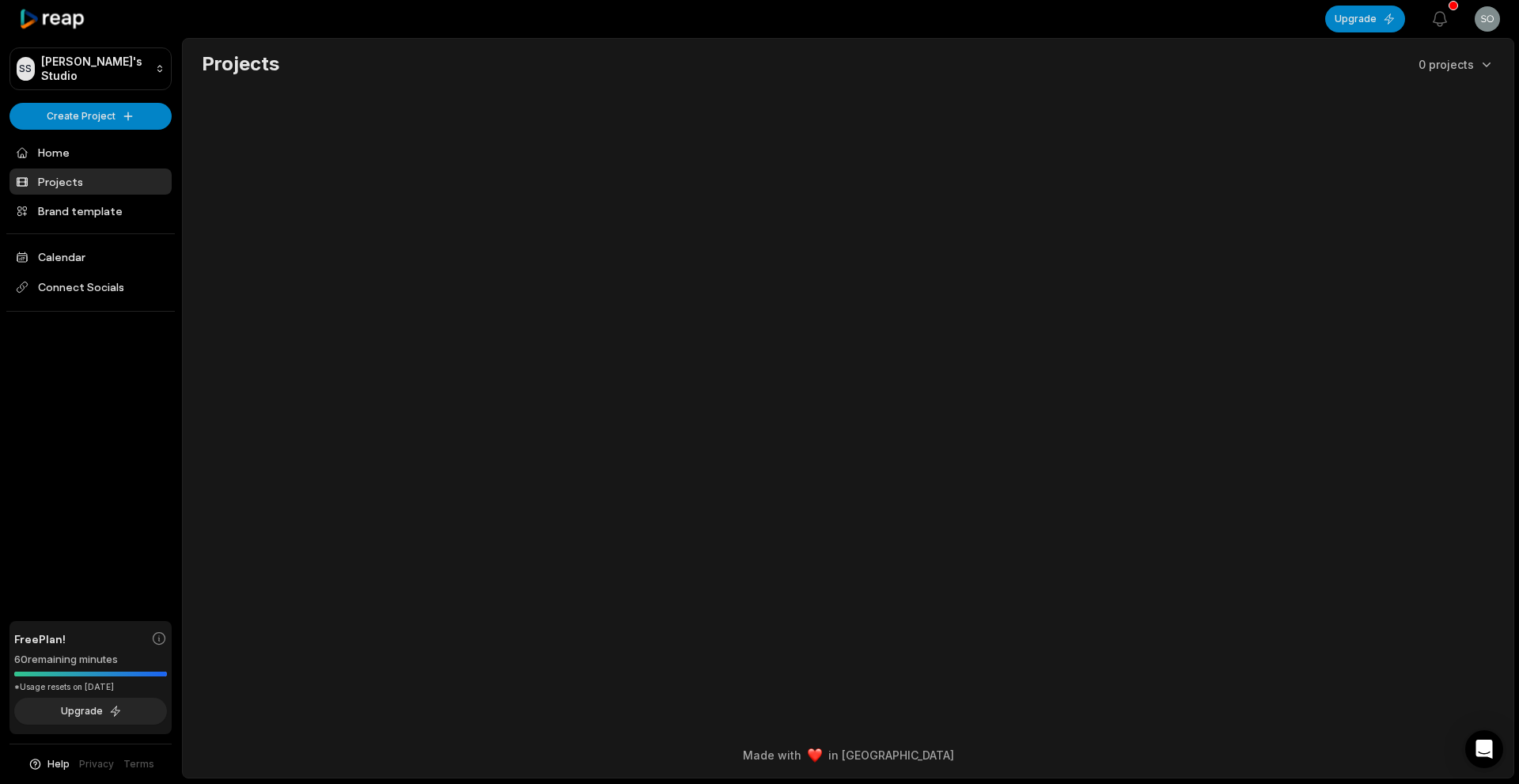 scroll, scrollTop: 0, scrollLeft: 0, axis: both 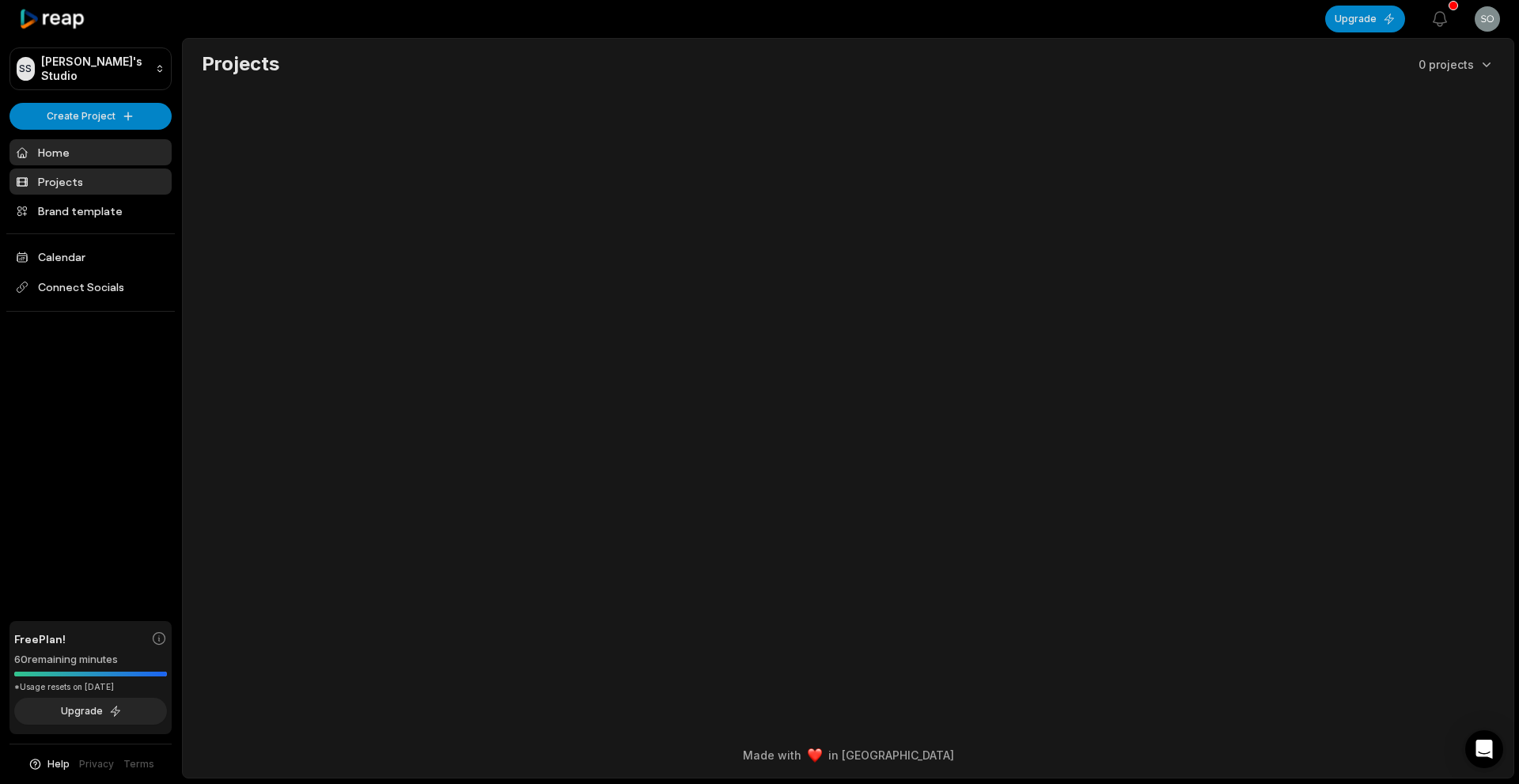 click on "Home" at bounding box center (90, 152) 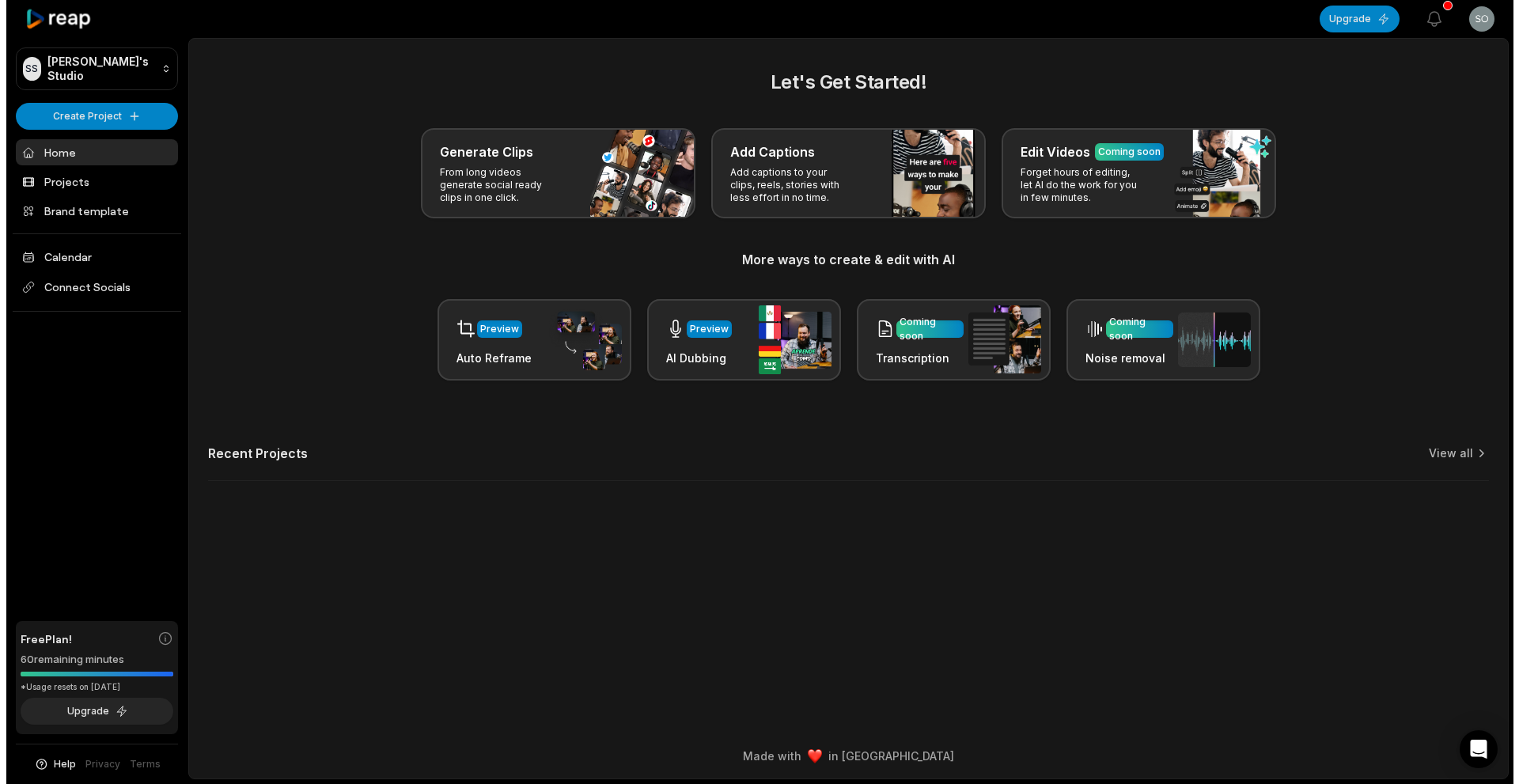 scroll, scrollTop: 0, scrollLeft: 0, axis: both 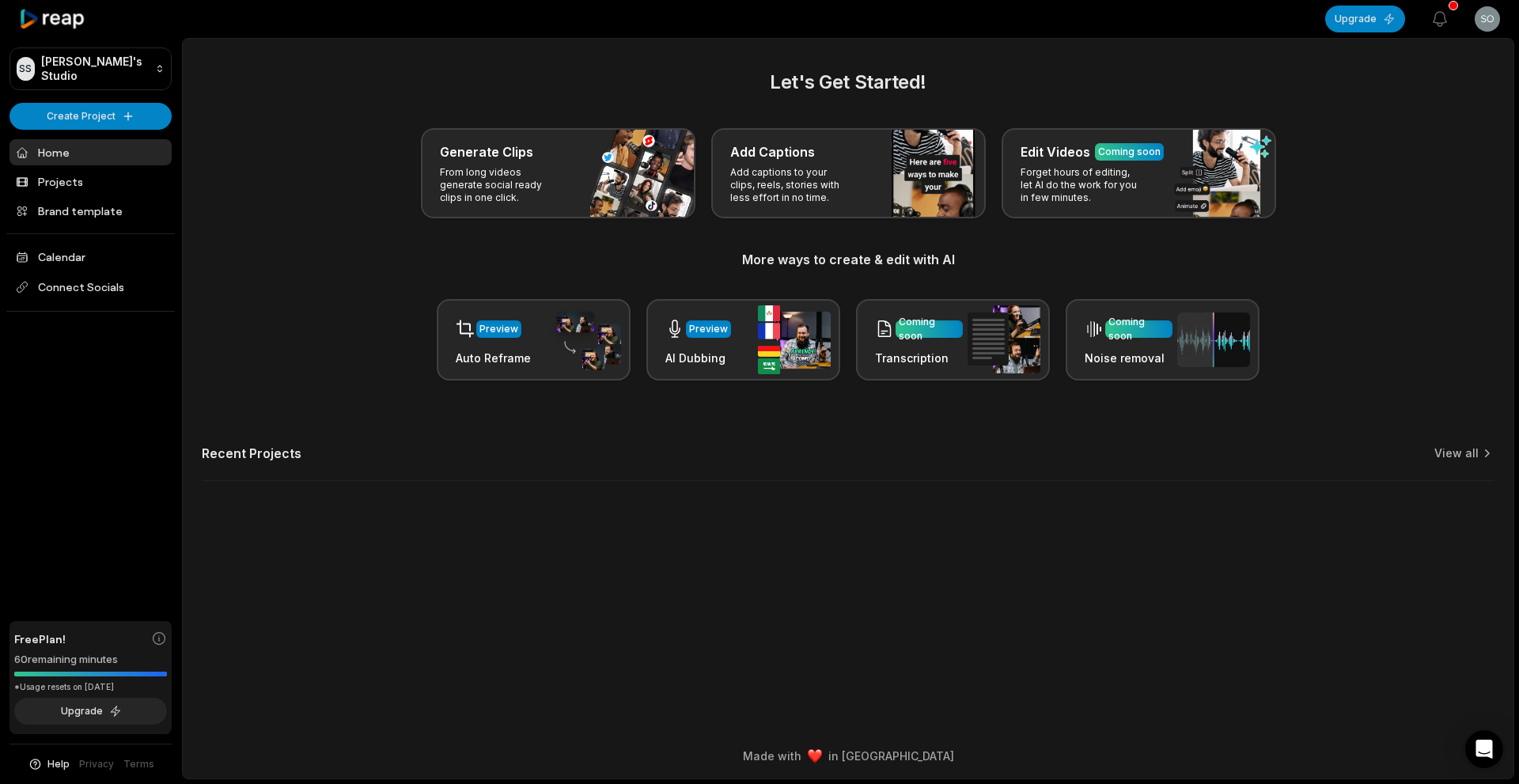 click on "Recent Projects View all" at bounding box center [848, 463] 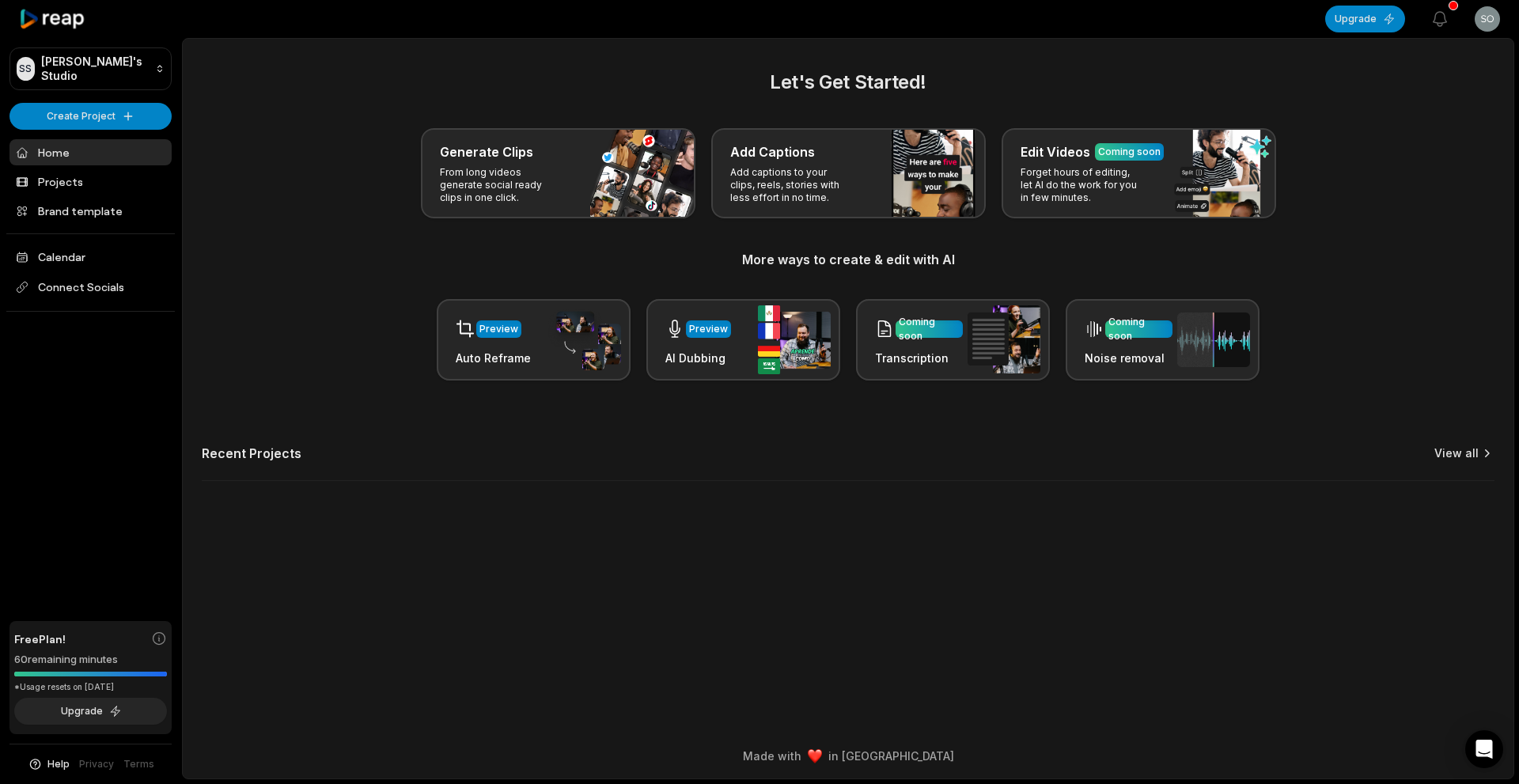 click on "View all" at bounding box center [1456, 453] 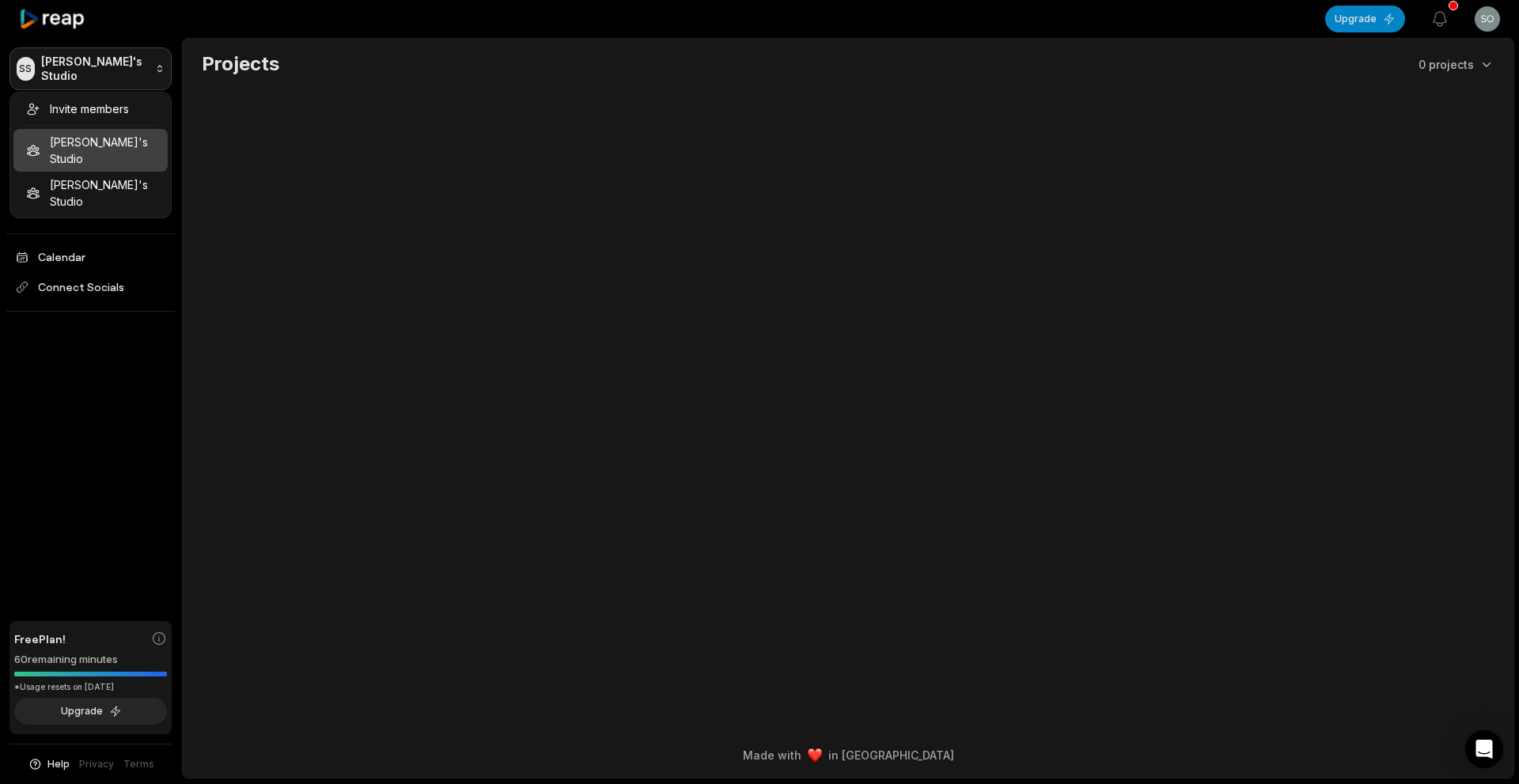 click on "SS Sofia's Studio Create Project Home Projects Brand template Calendar Connect Socials Free  Plan! 60  remaining minutes *Usage resets on July 11, 2025 Upgrade Help Privacy Terms Open sidebar Upgrade View notifications Open user menu Projects   0 projects   Made with   in San Francisco
Invite members Sofia's Studio Juuga's Studio" at bounding box center (760, 392) 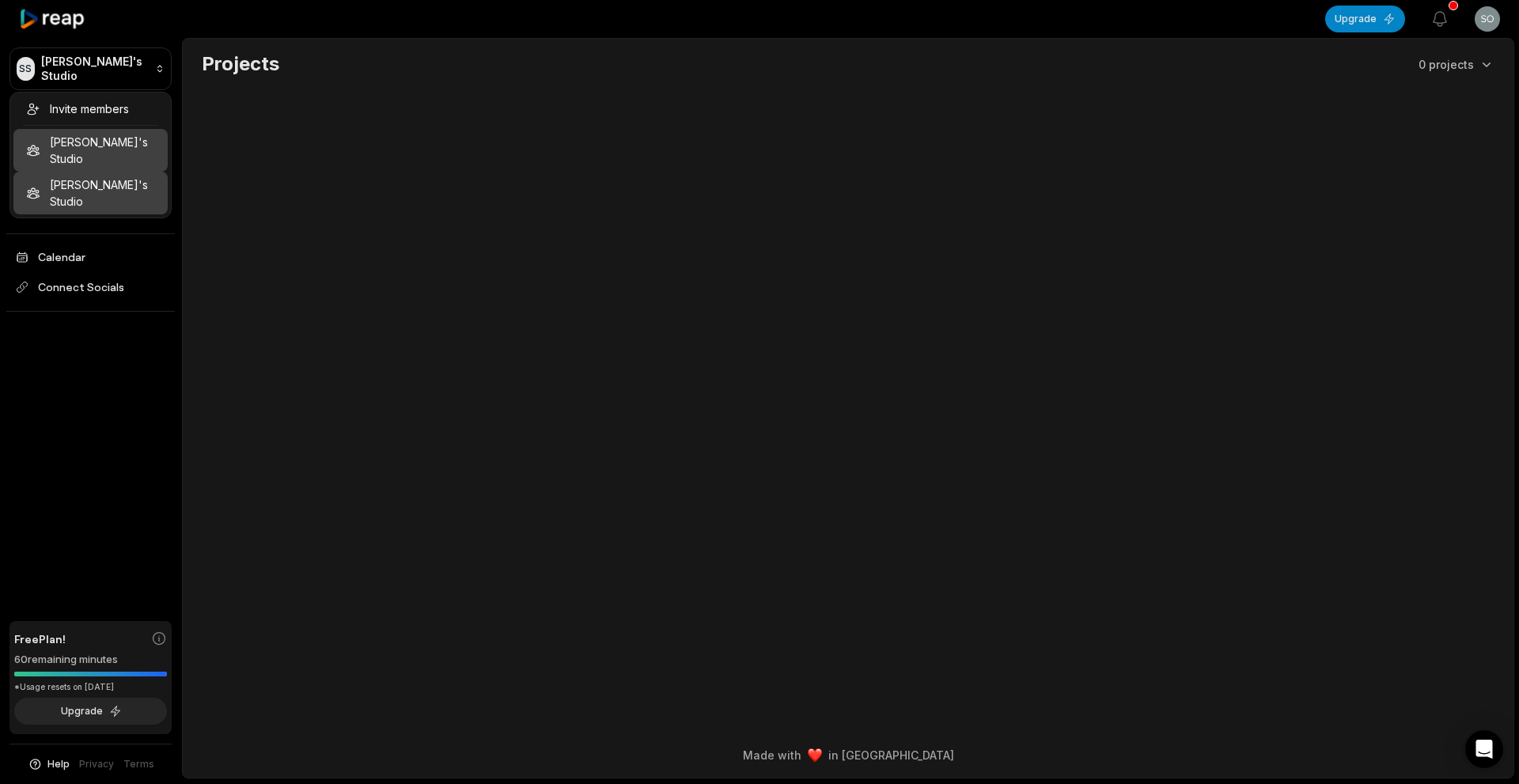 click on "Juuga's Studio" at bounding box center (90, 193) 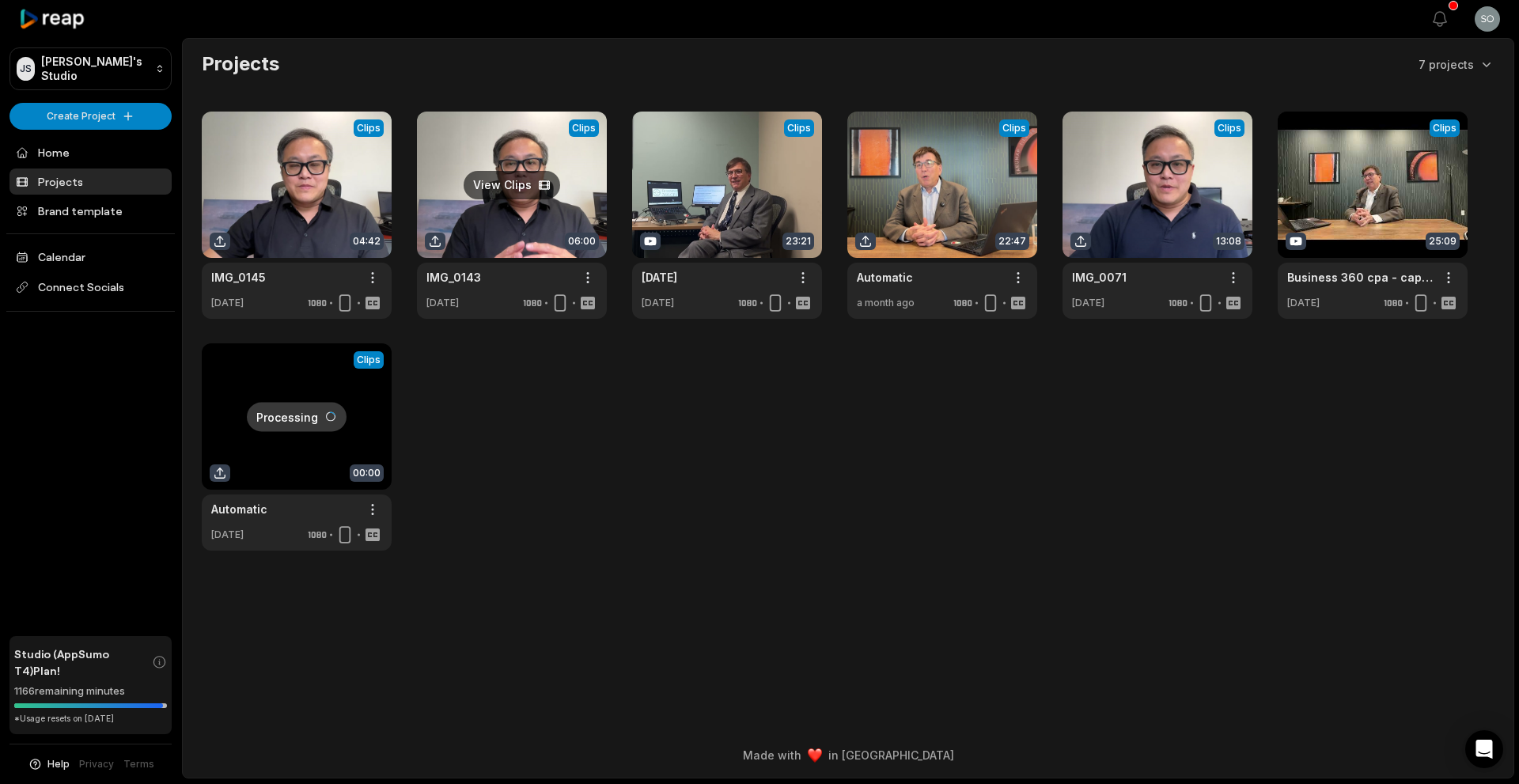 click at bounding box center (512, 215) 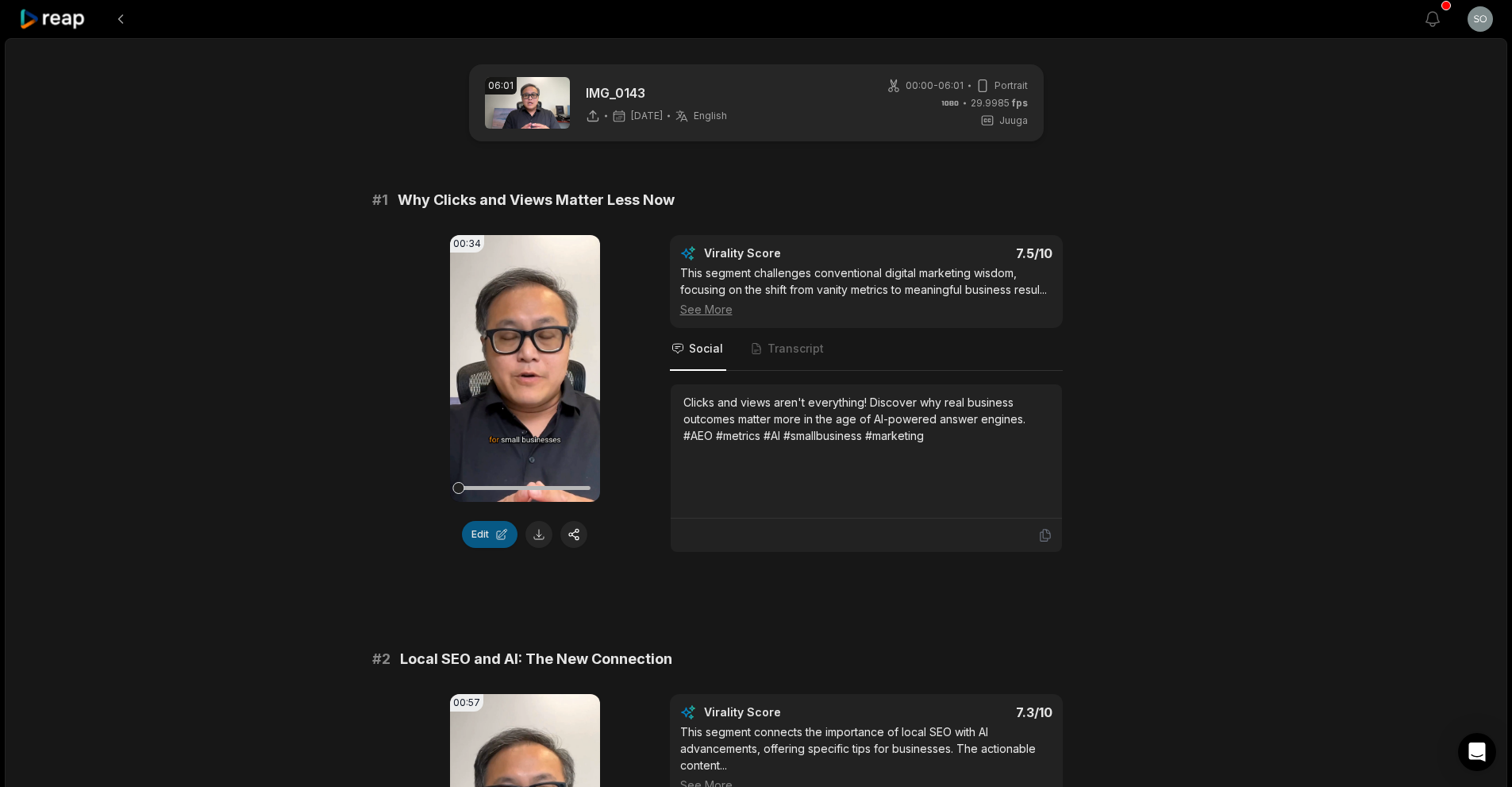 click on "Edit" at bounding box center [490, 534] 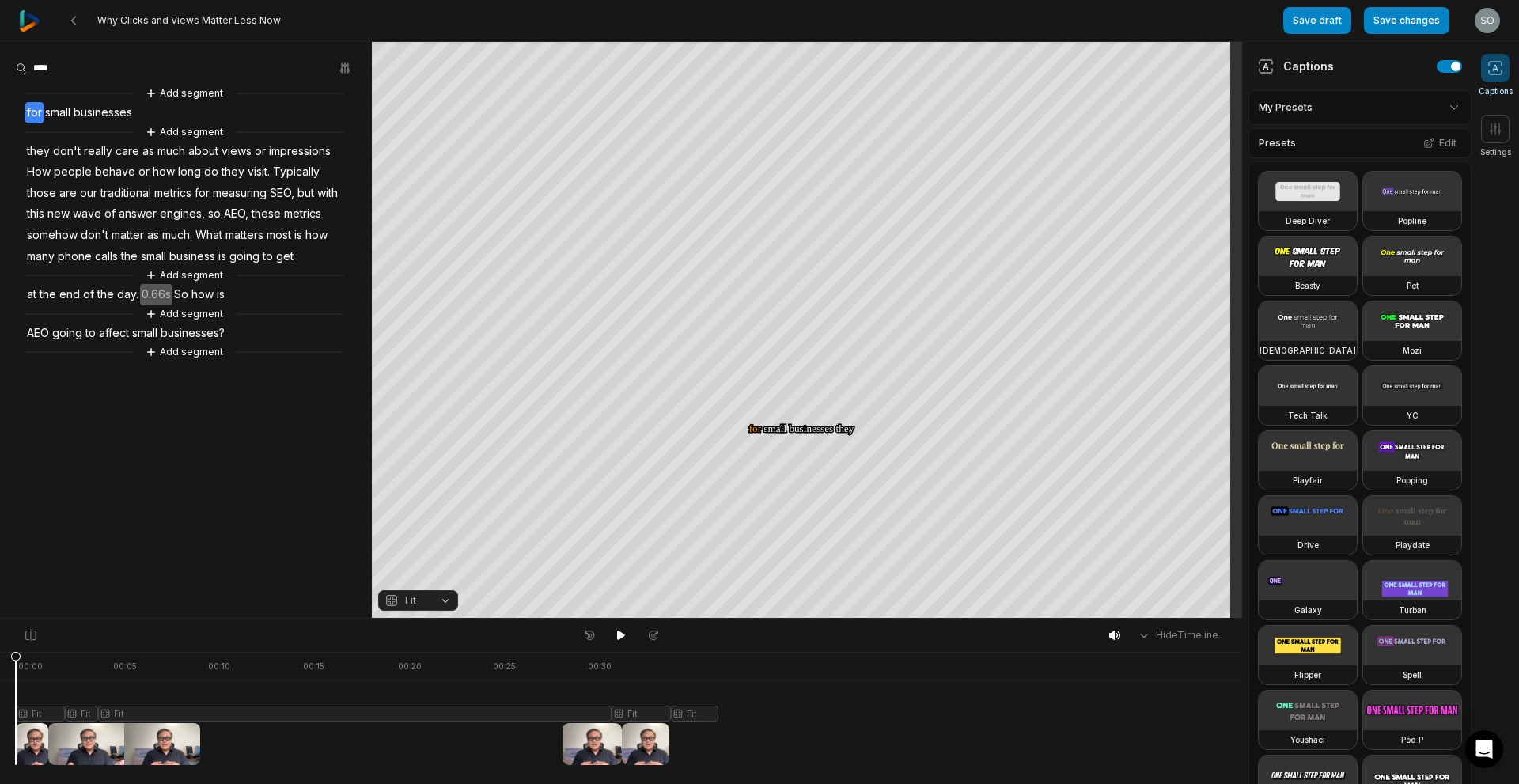 scroll, scrollTop: 0, scrollLeft: 0, axis: both 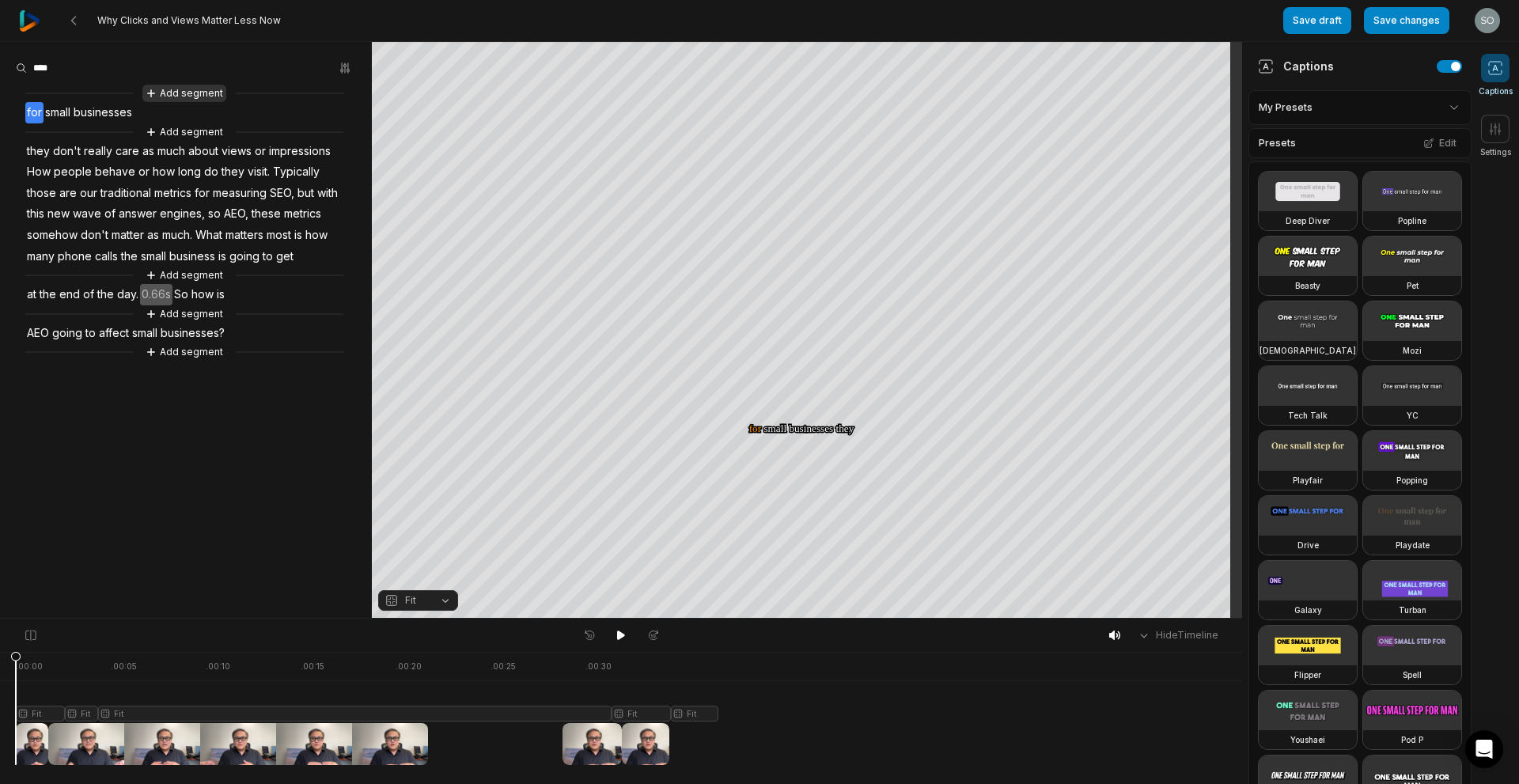 click 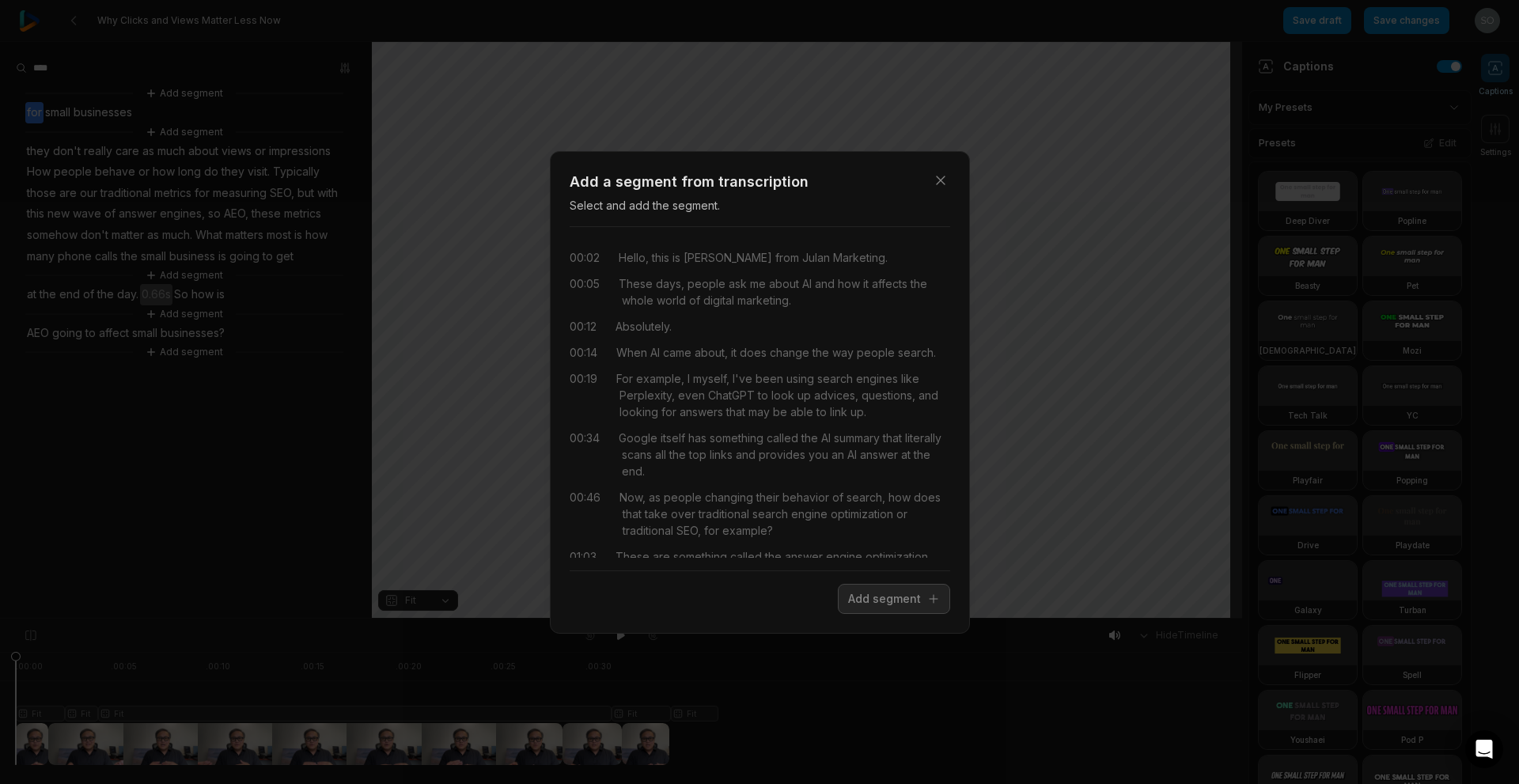 click on "00:02 Hello,   this   is   Humphrey   from   Julan   Marketing." at bounding box center (760, 257) 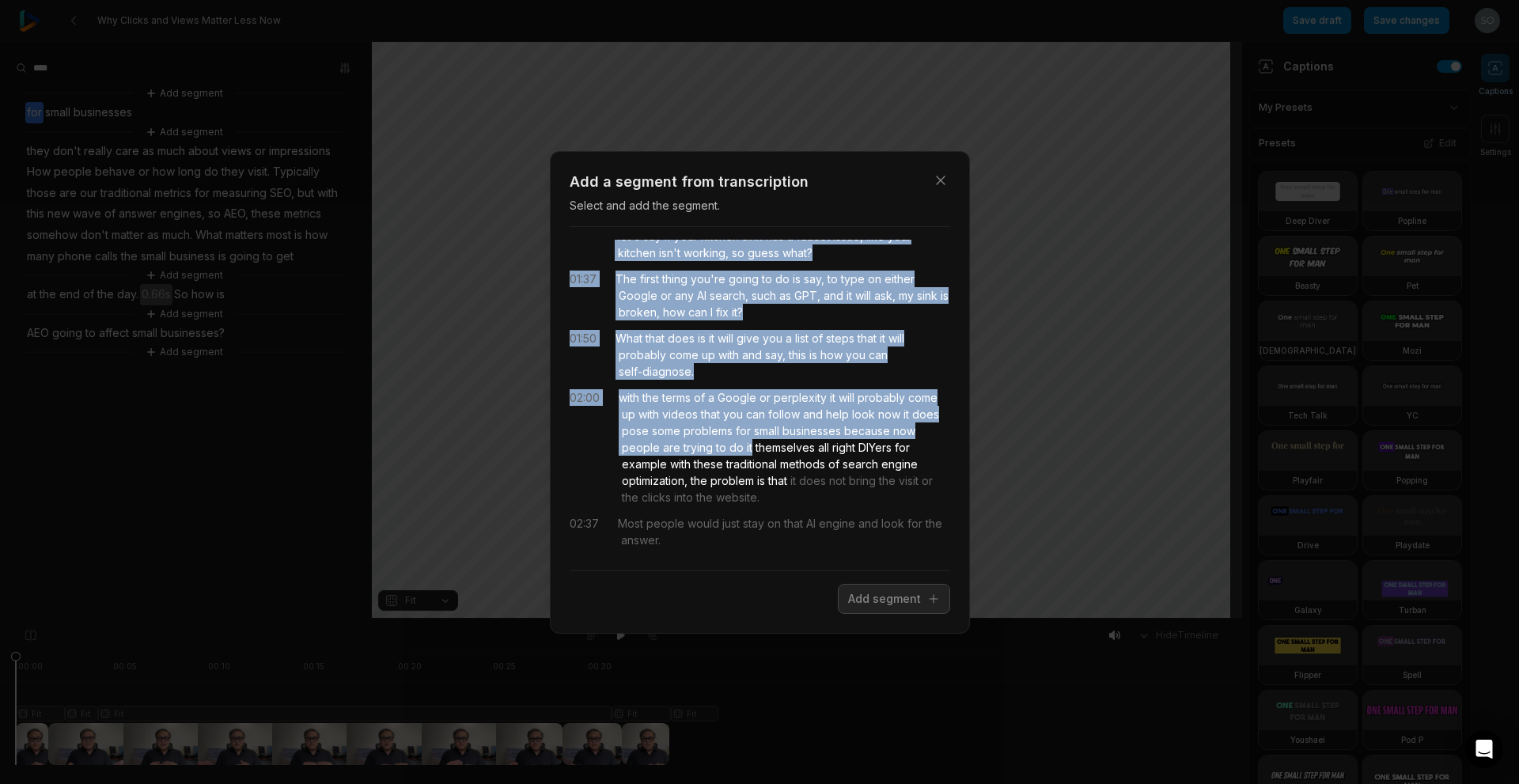 scroll, scrollTop: 534, scrollLeft: 0, axis: vertical 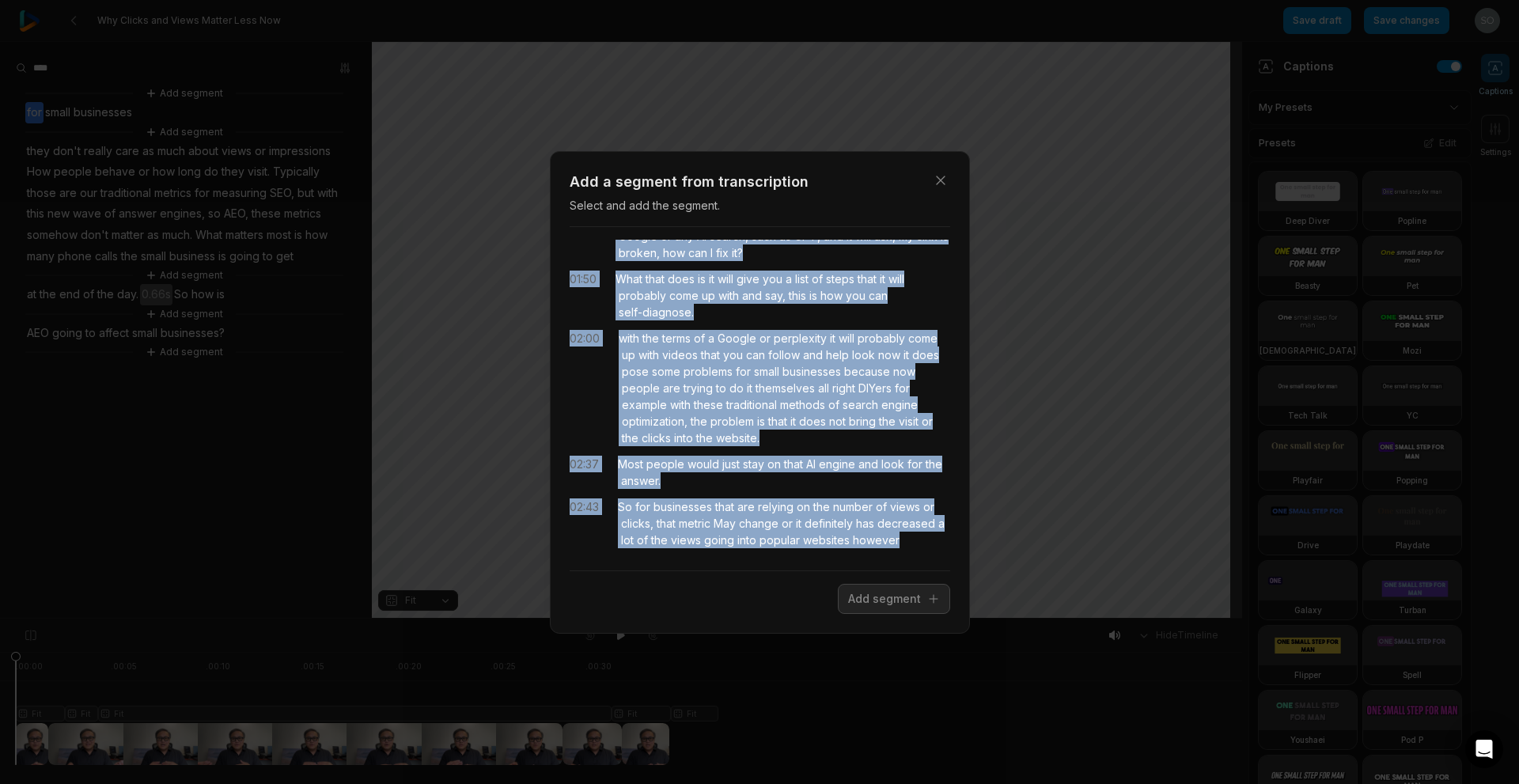 drag, startPoint x: 621, startPoint y: 253, endPoint x: 916, endPoint y: 551, distance: 419.31969 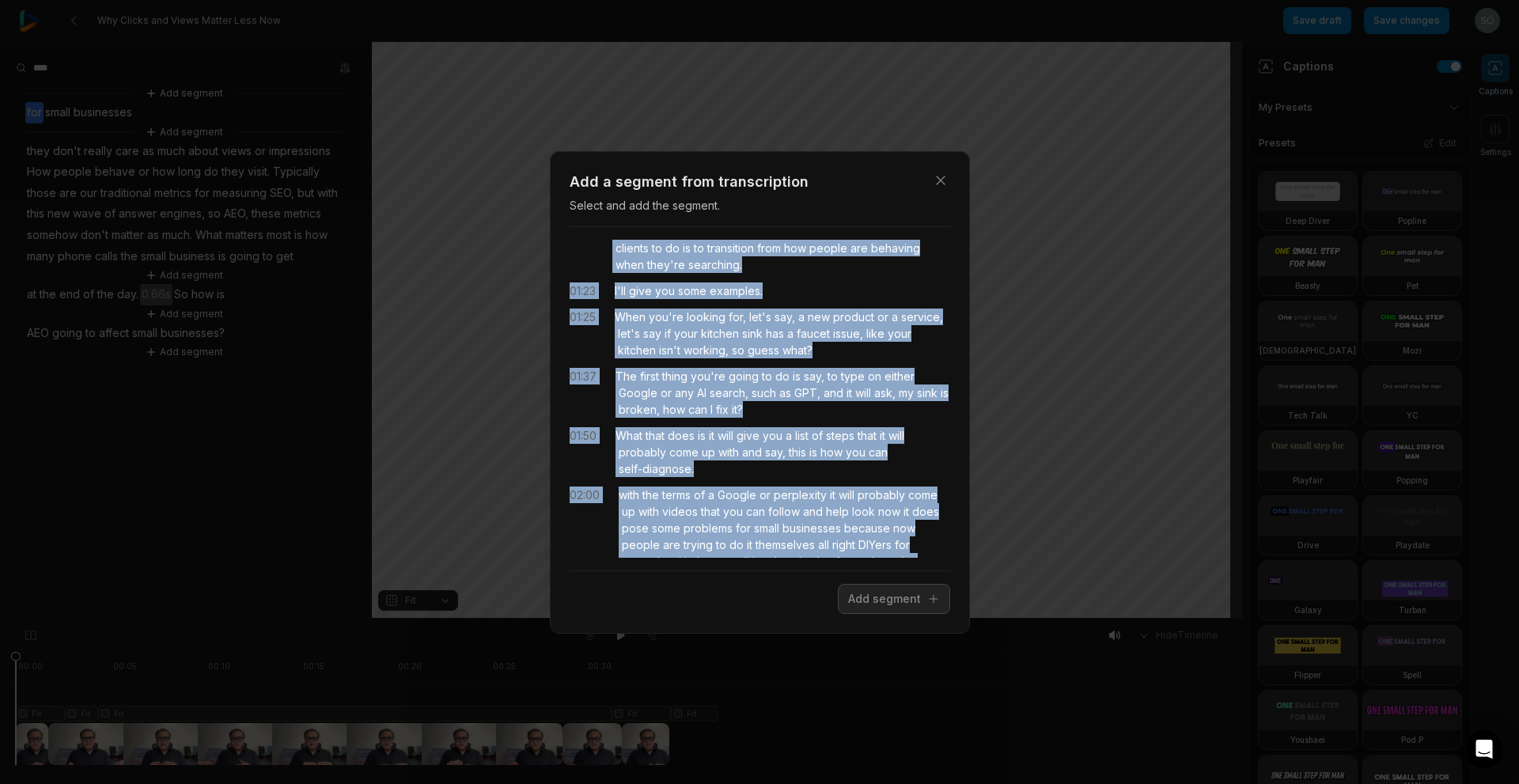scroll, scrollTop: 376, scrollLeft: 0, axis: vertical 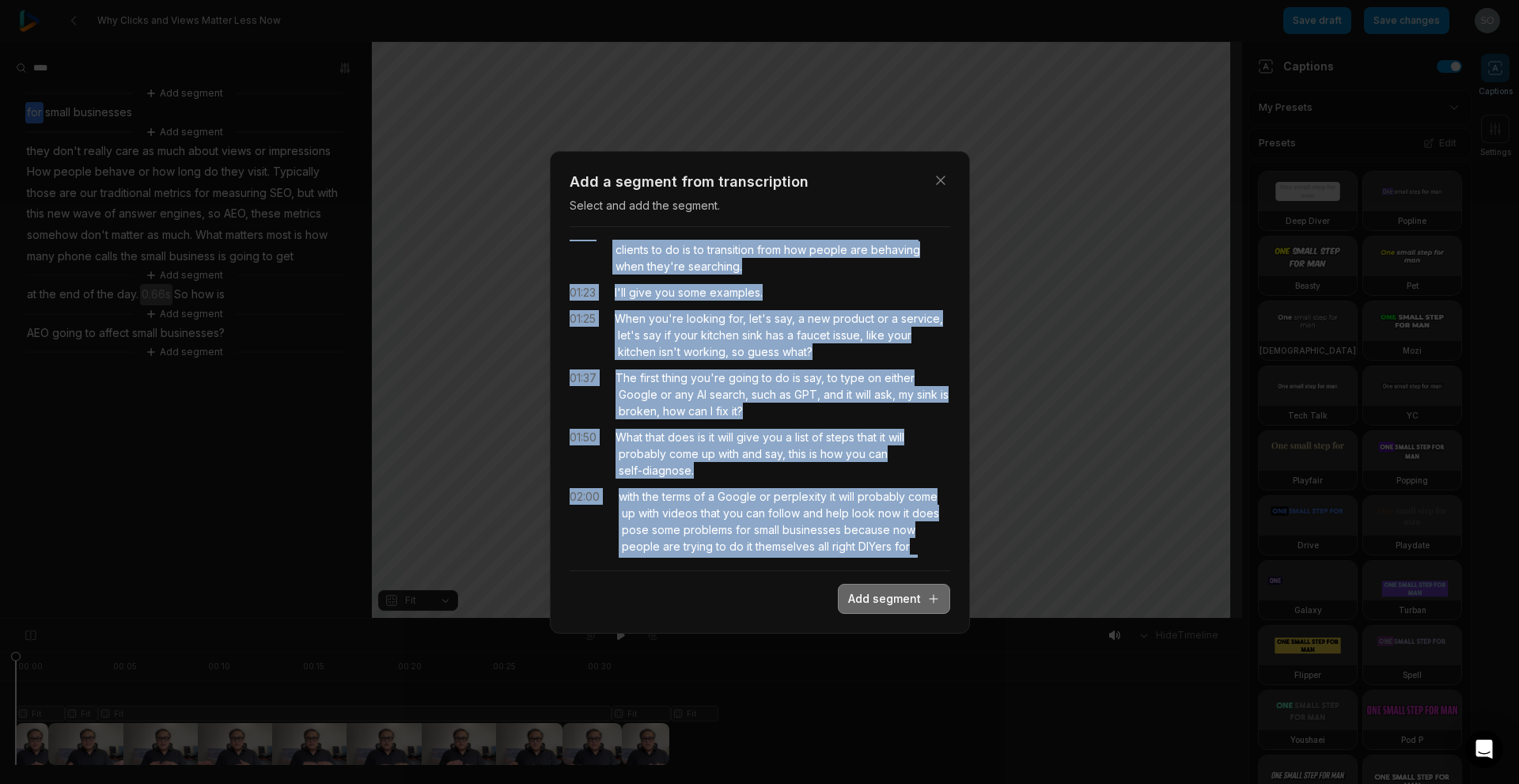 click on "Add segment" at bounding box center (894, 599) 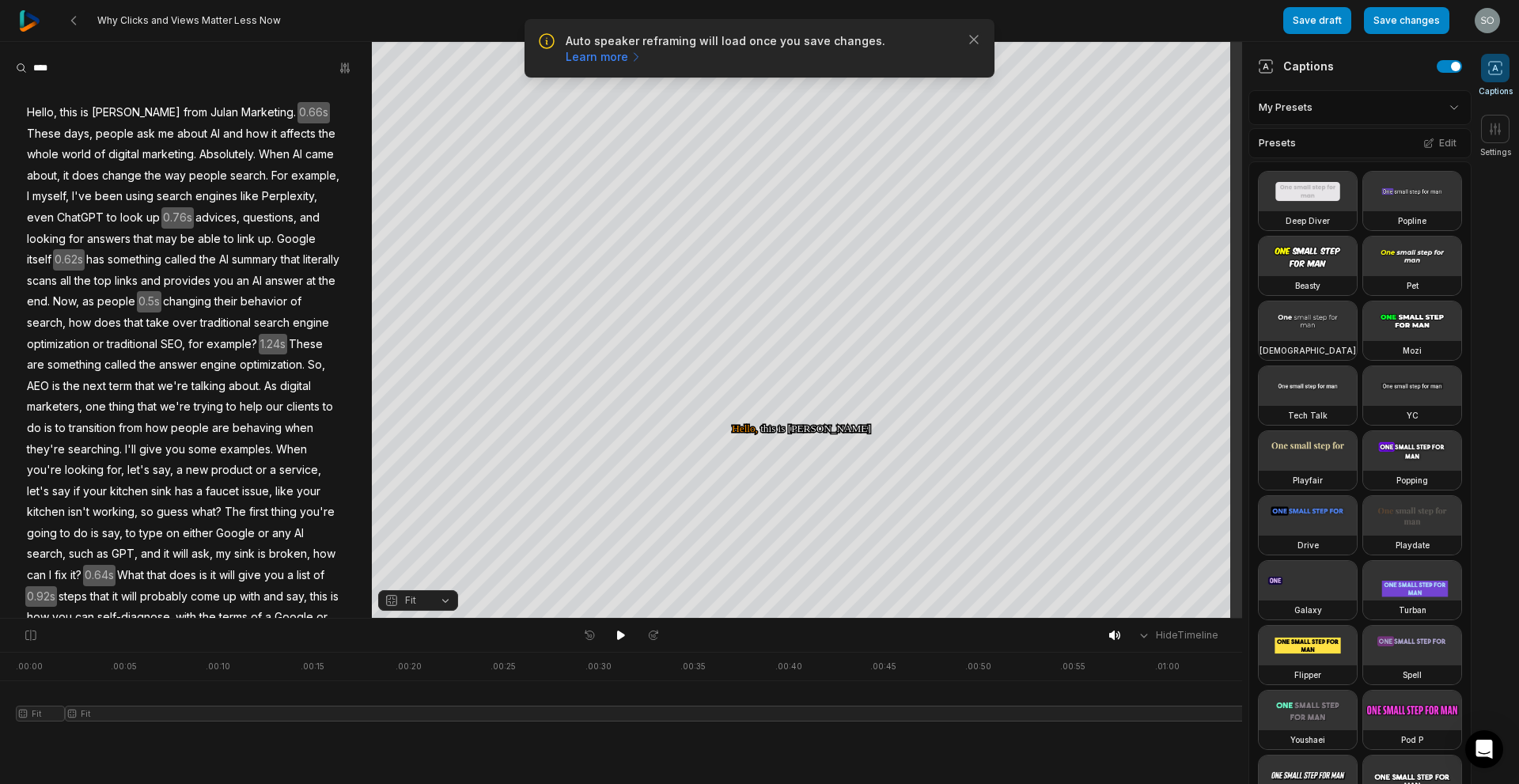 scroll, scrollTop: 0, scrollLeft: 0, axis: both 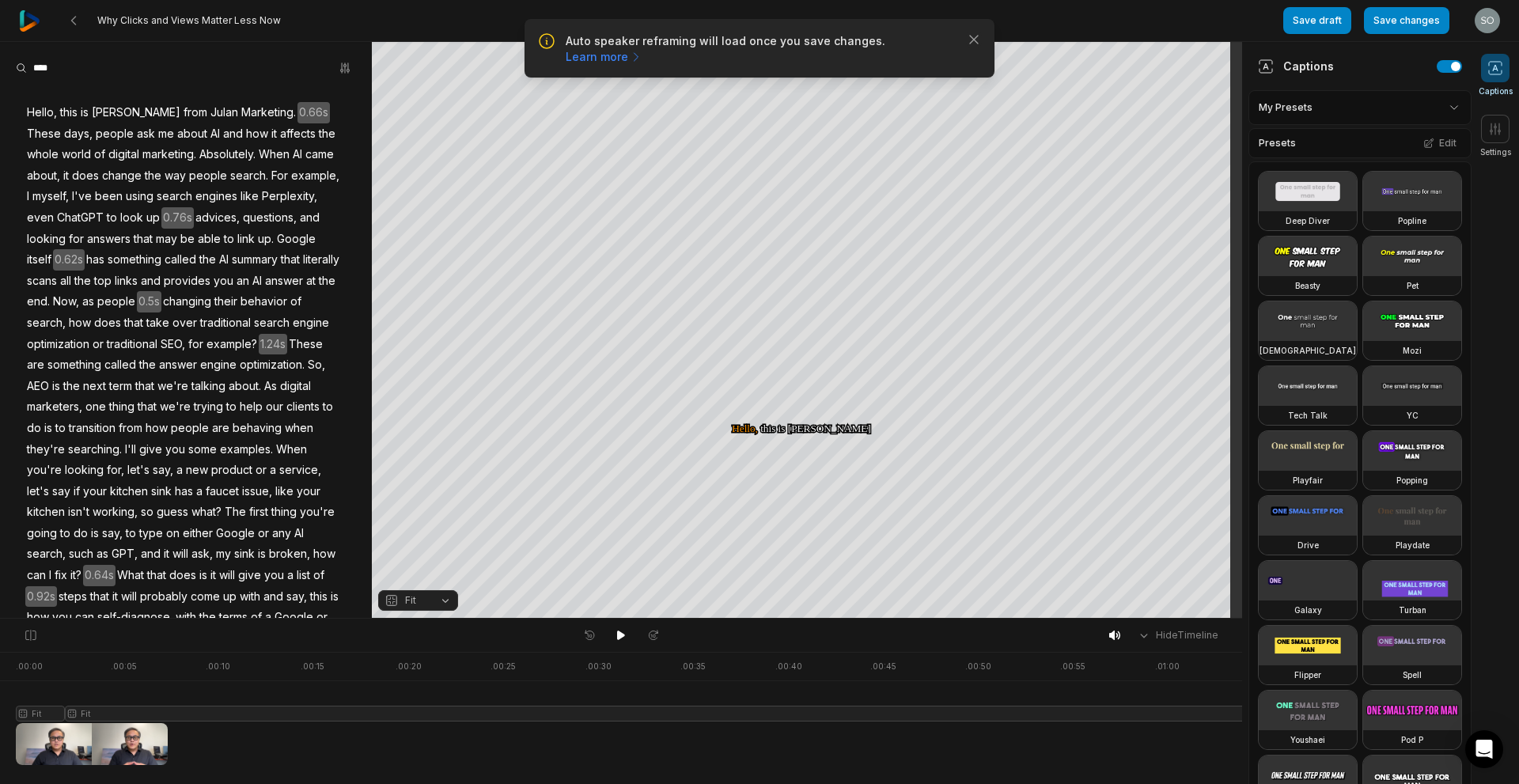 click on "Hello," at bounding box center (42, 112) 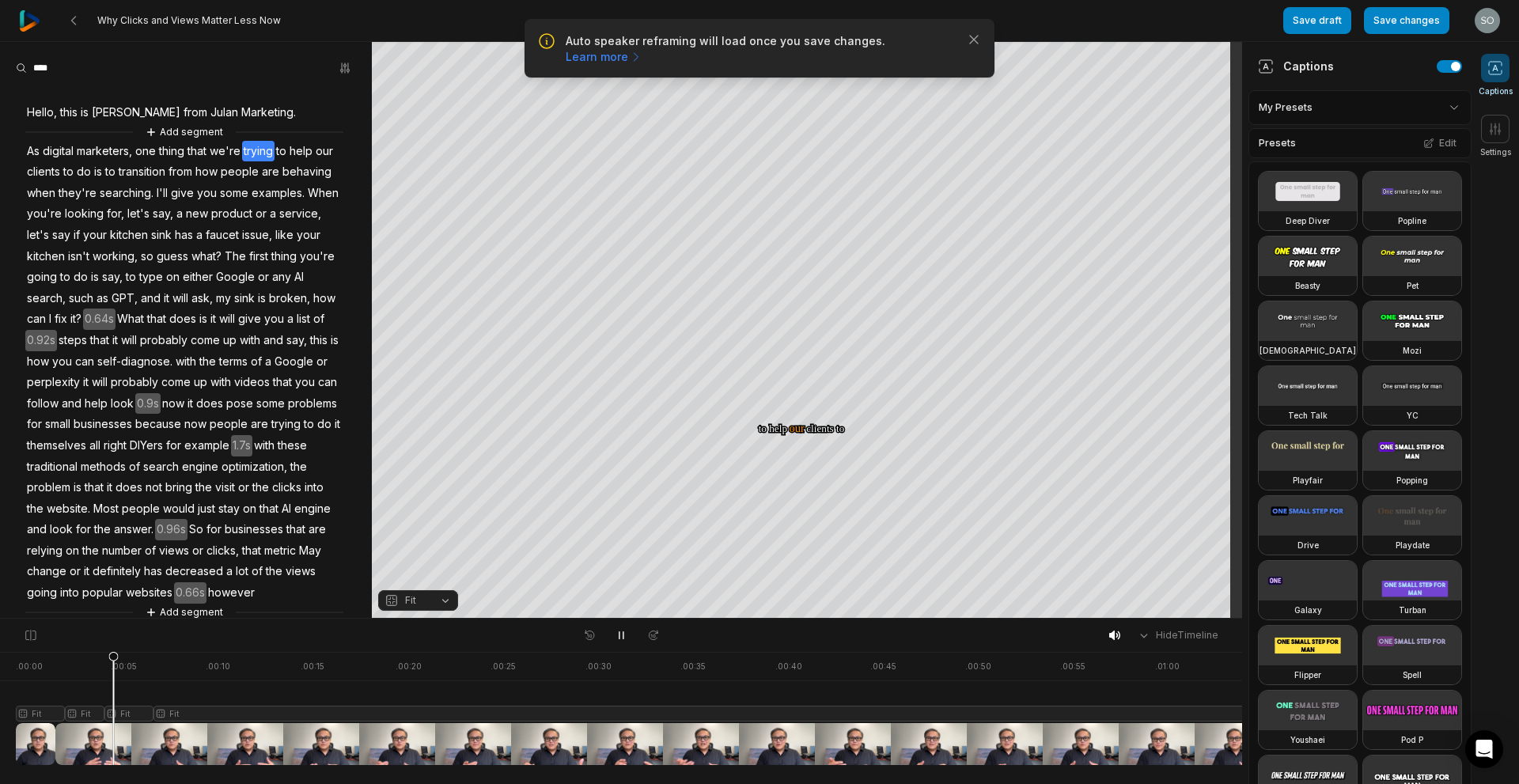 scroll, scrollTop: 0, scrollLeft: 0, axis: both 